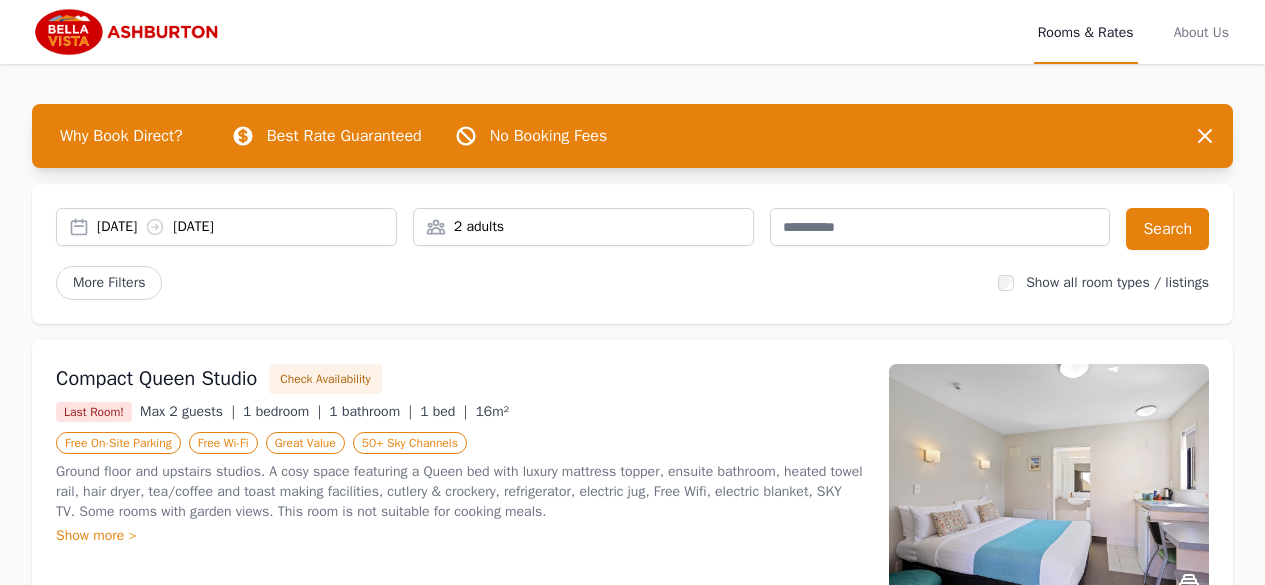 scroll, scrollTop: 0, scrollLeft: 0, axis: both 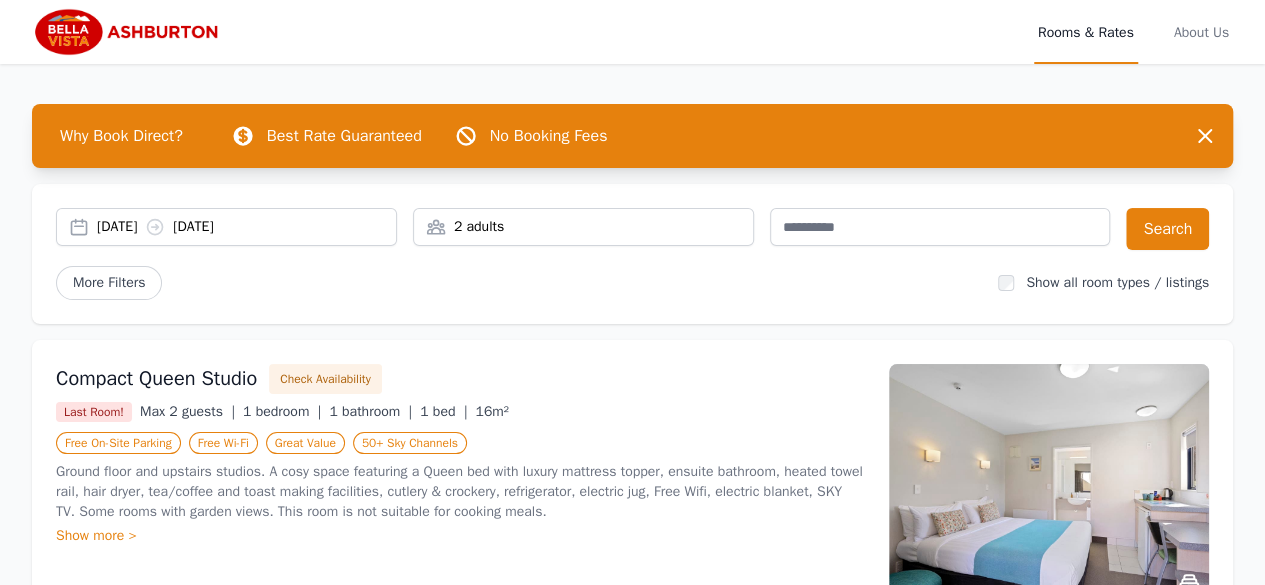 click on "2 adults" at bounding box center [583, 227] 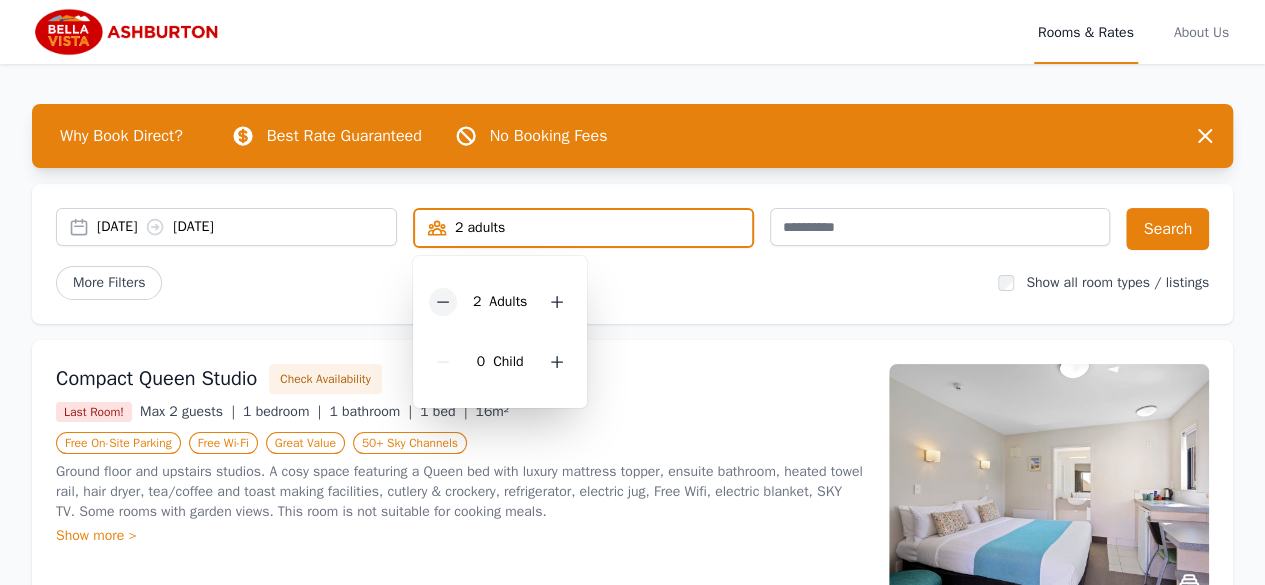 click at bounding box center [443, 302] 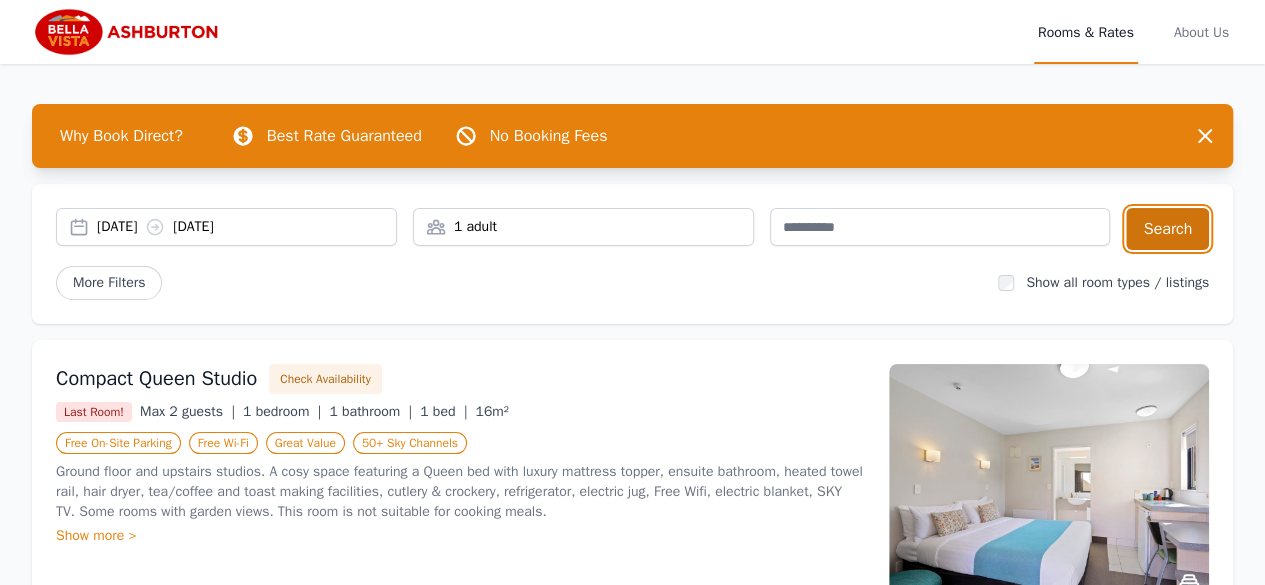 click on "Search" at bounding box center (1167, 229) 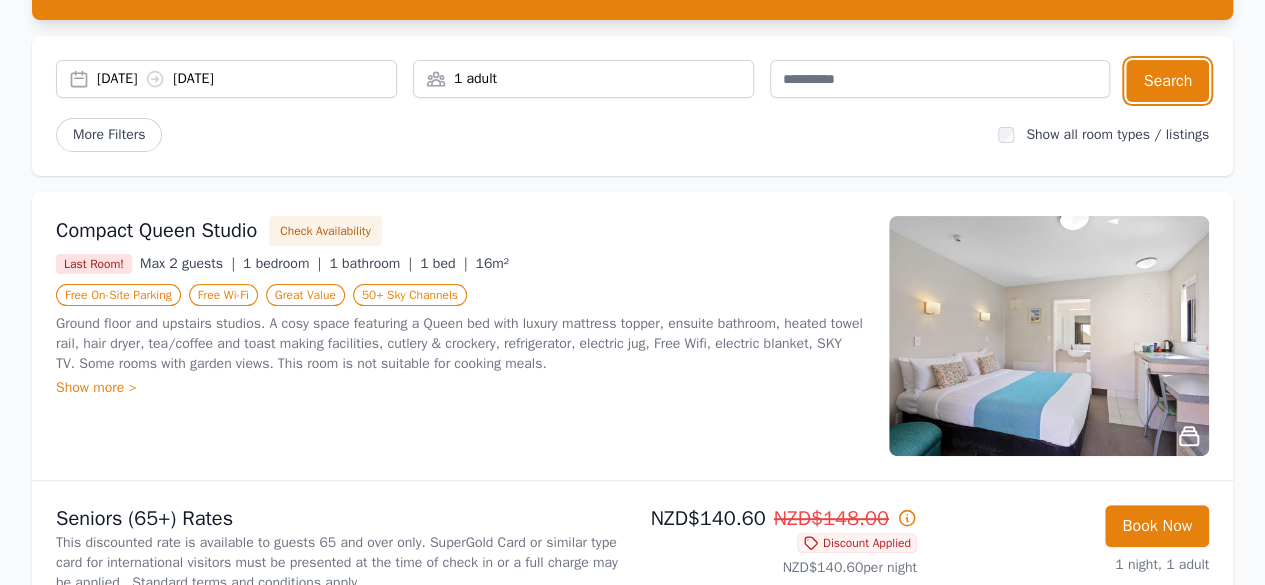 scroll, scrollTop: 160, scrollLeft: 0, axis: vertical 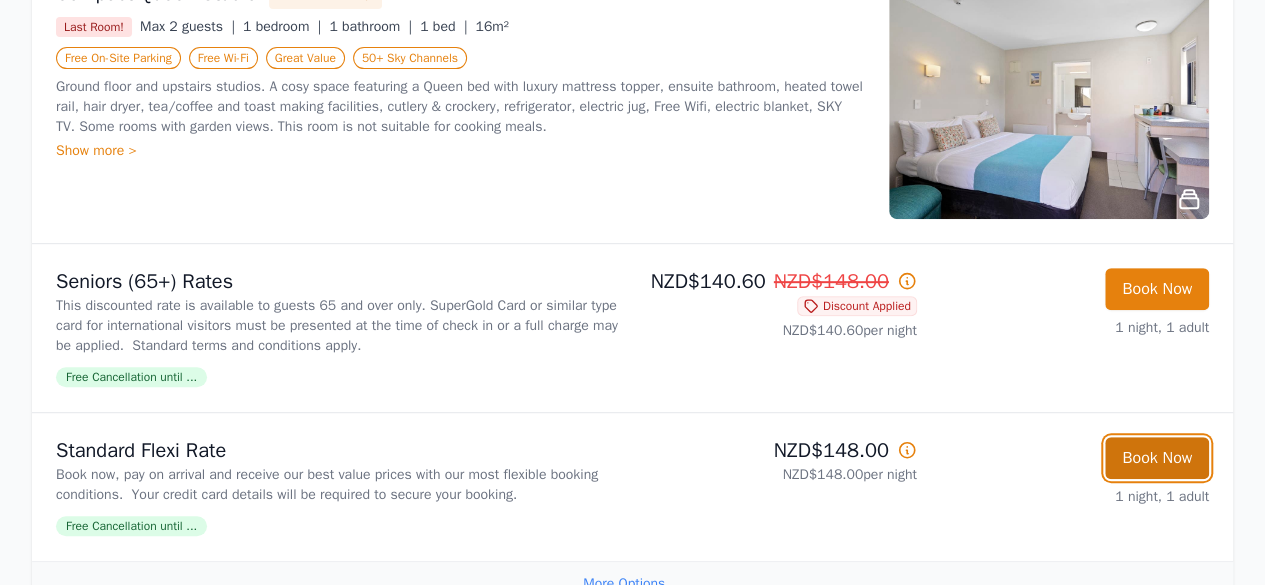 click on "Book Now" at bounding box center (1157, 458) 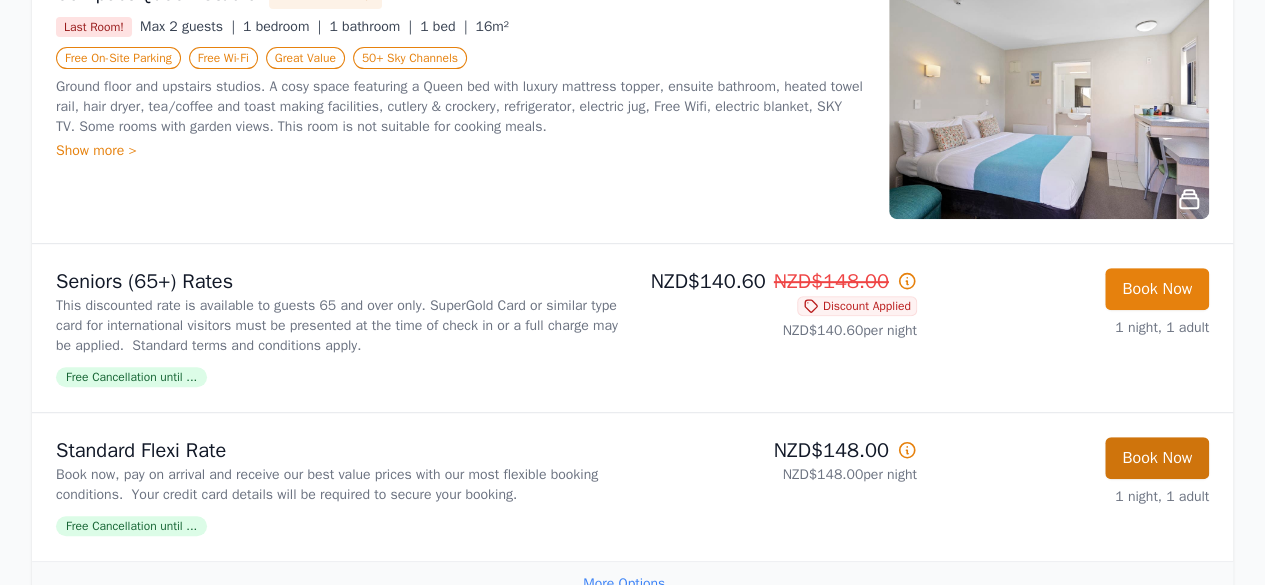 scroll, scrollTop: 96, scrollLeft: 0, axis: vertical 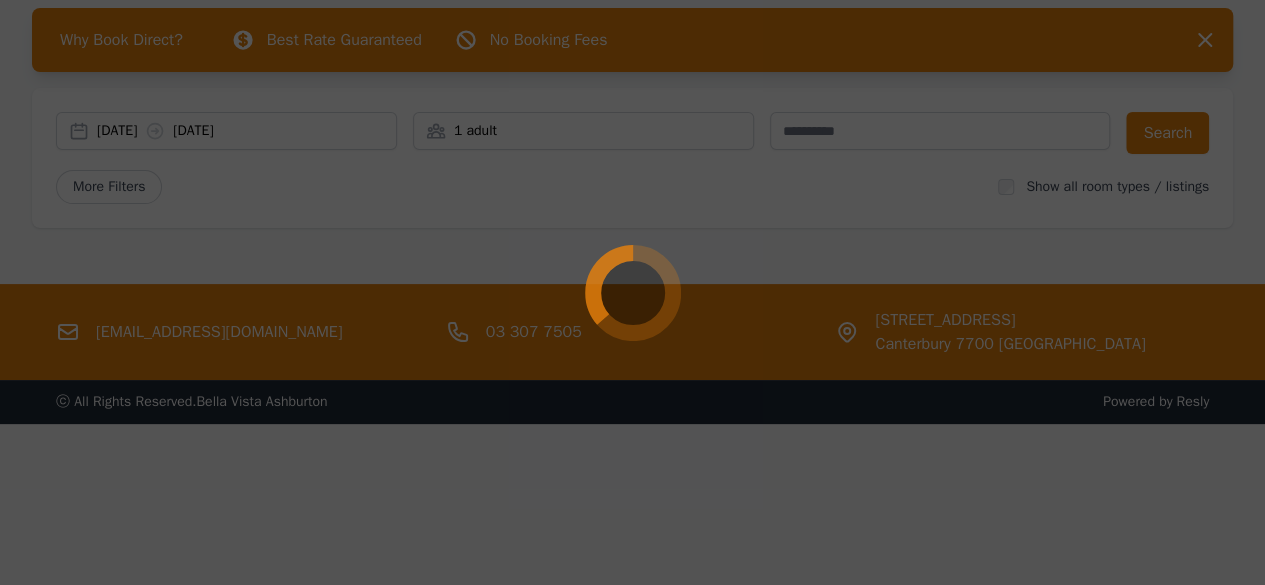 select on "**" 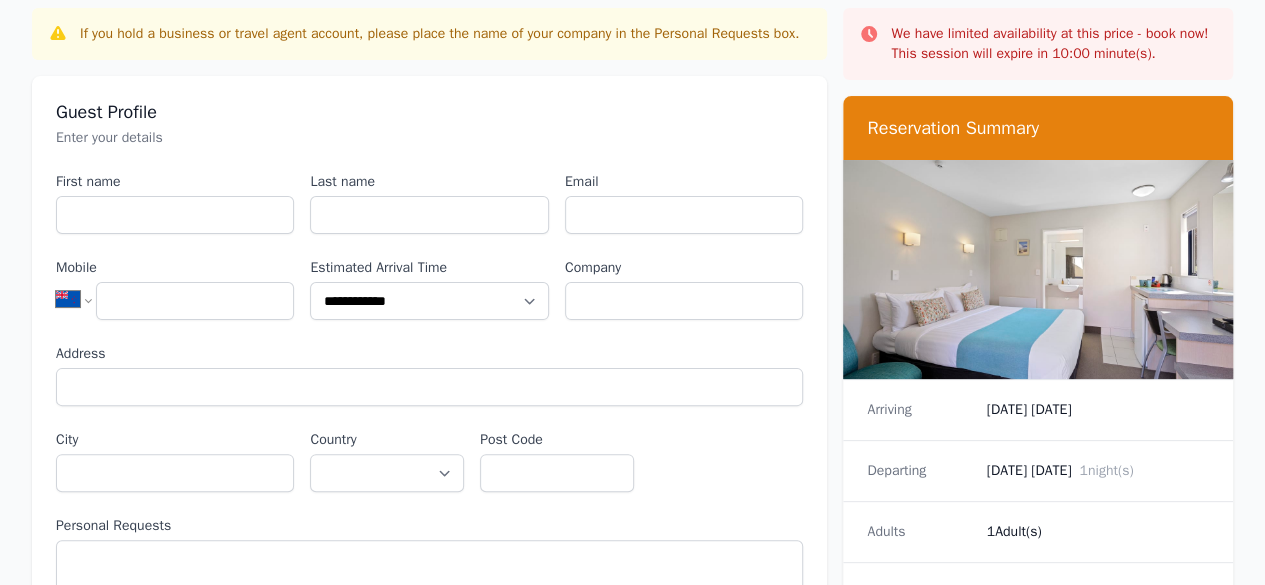 scroll, scrollTop: 0, scrollLeft: 0, axis: both 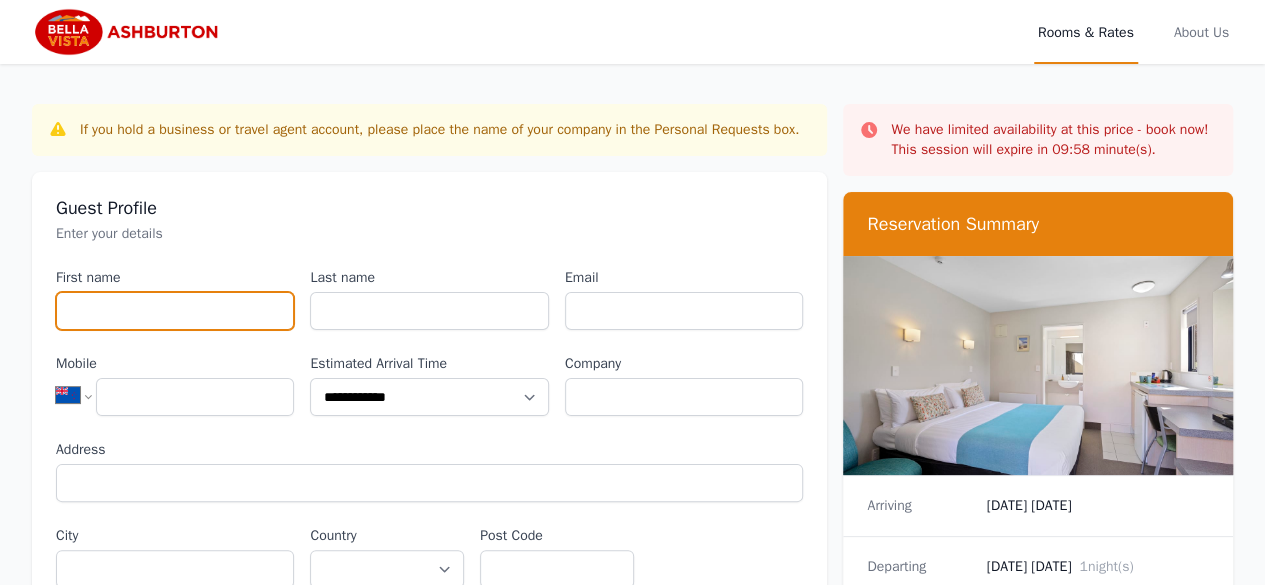 click on "First name" at bounding box center [175, 311] 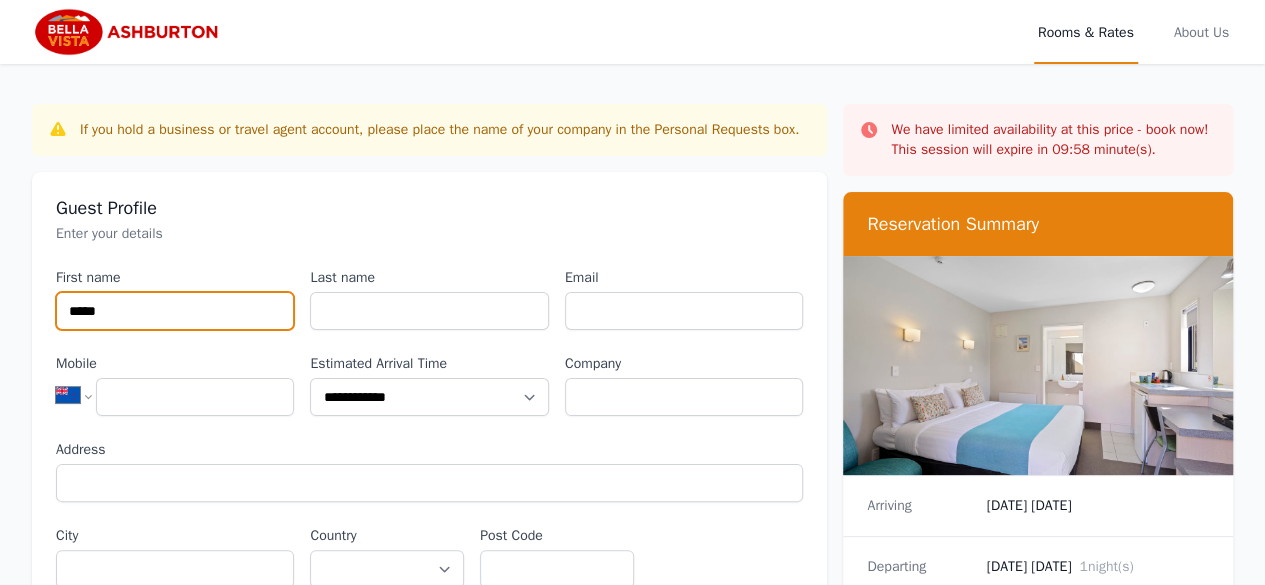 type on "*****" 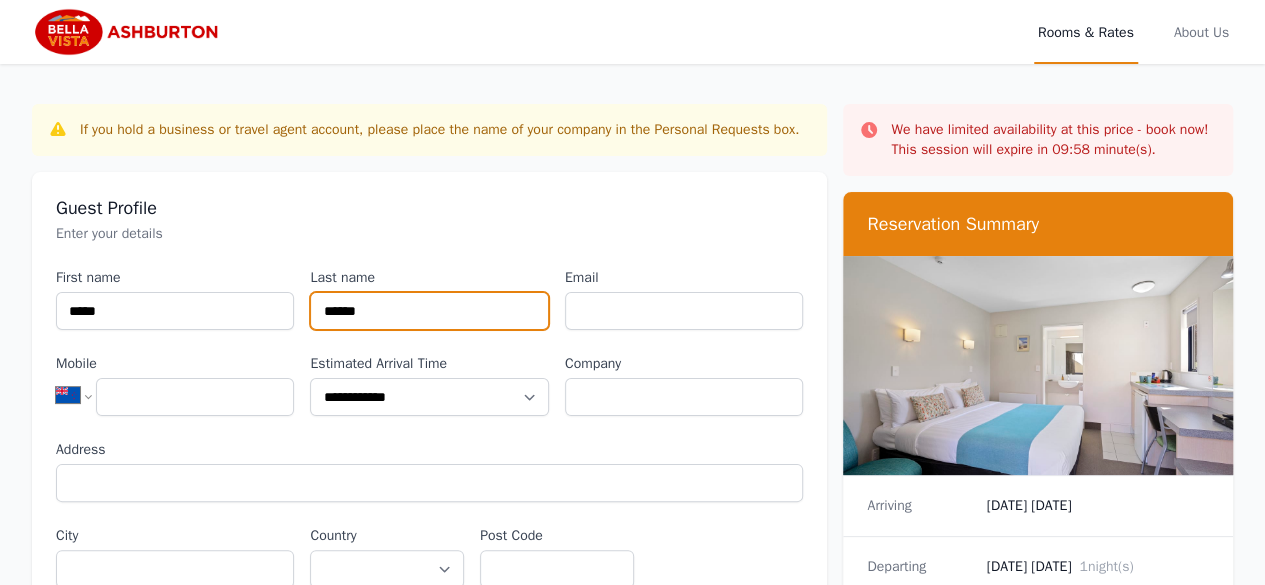 type on "******" 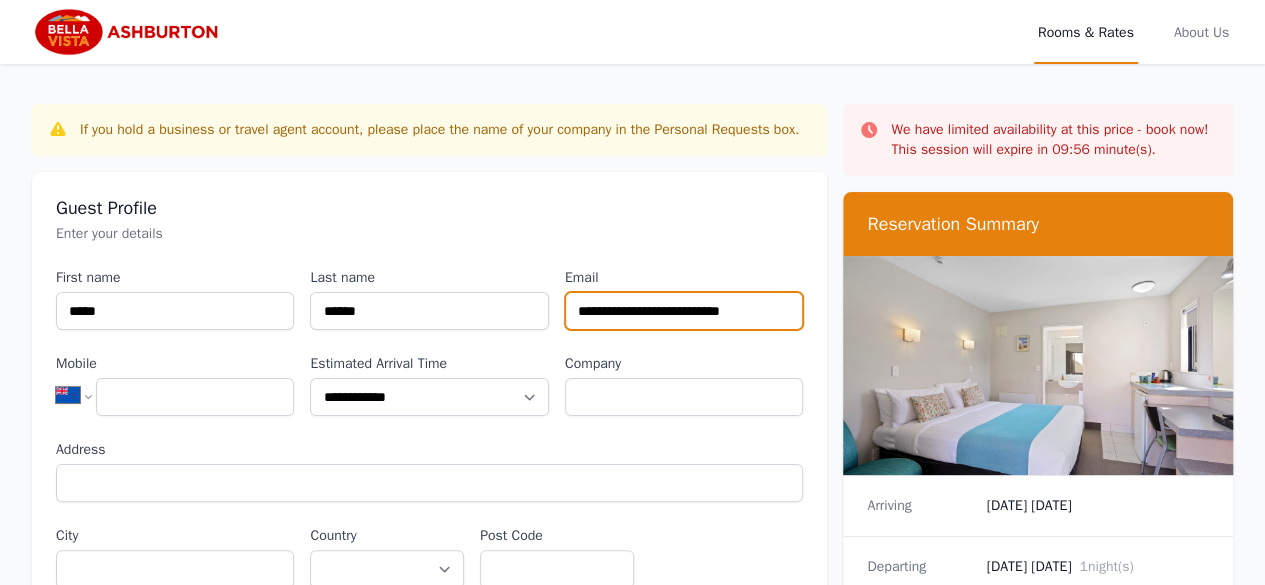 type on "**********" 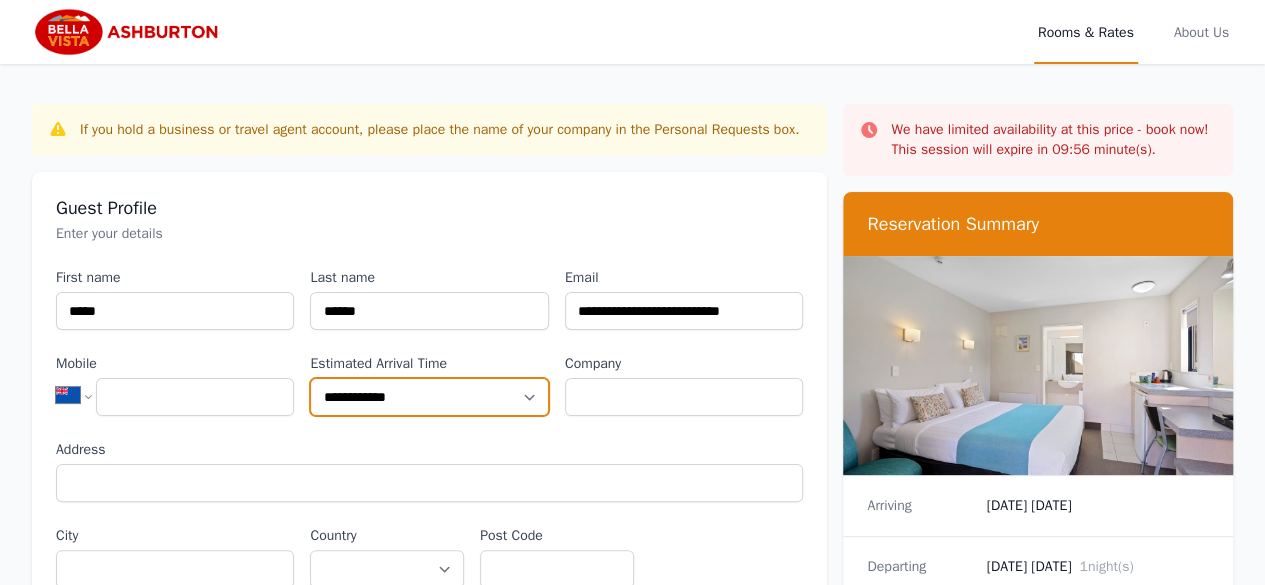 click on "**********" at bounding box center [429, 397] 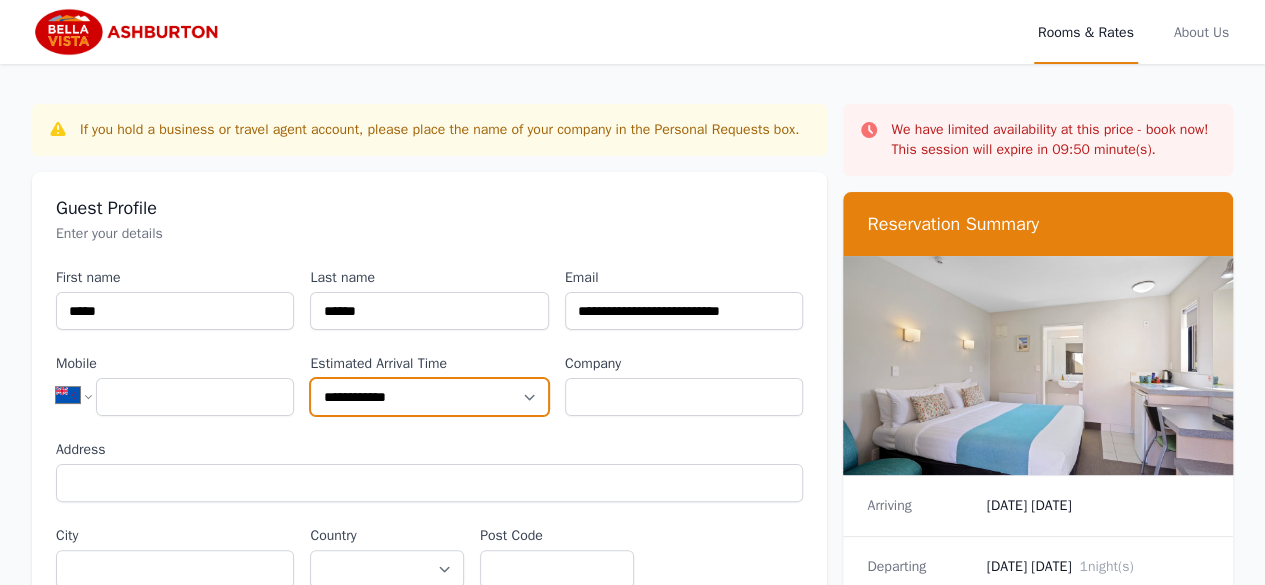 select on "**********" 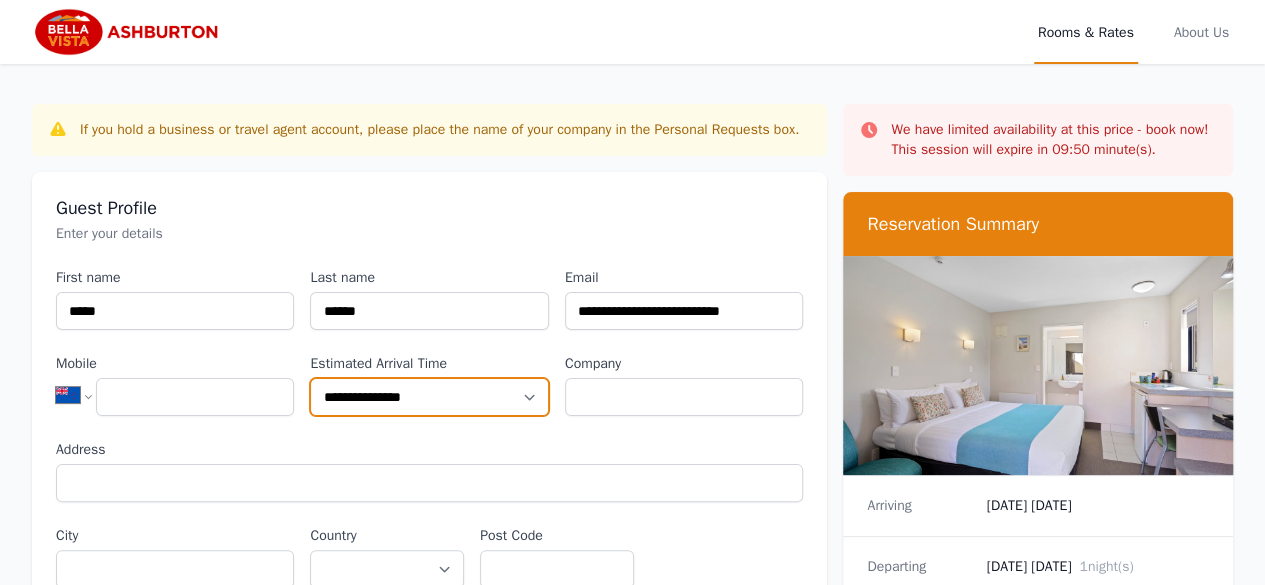click on "**********" at bounding box center (429, 397) 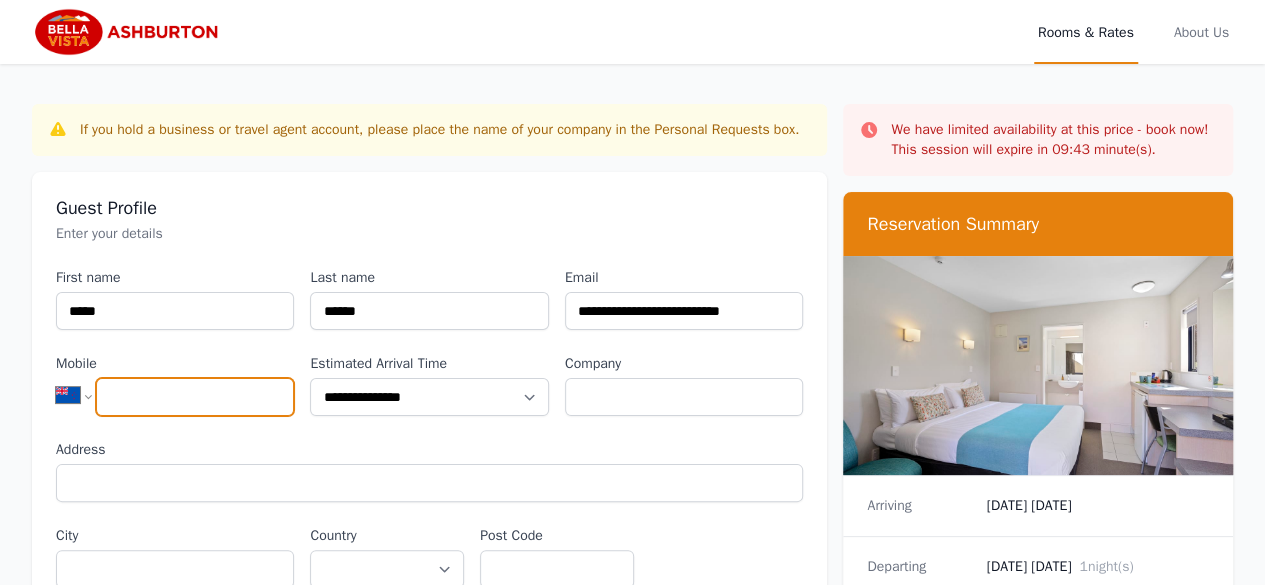 click on "Mobile" at bounding box center [195, 397] 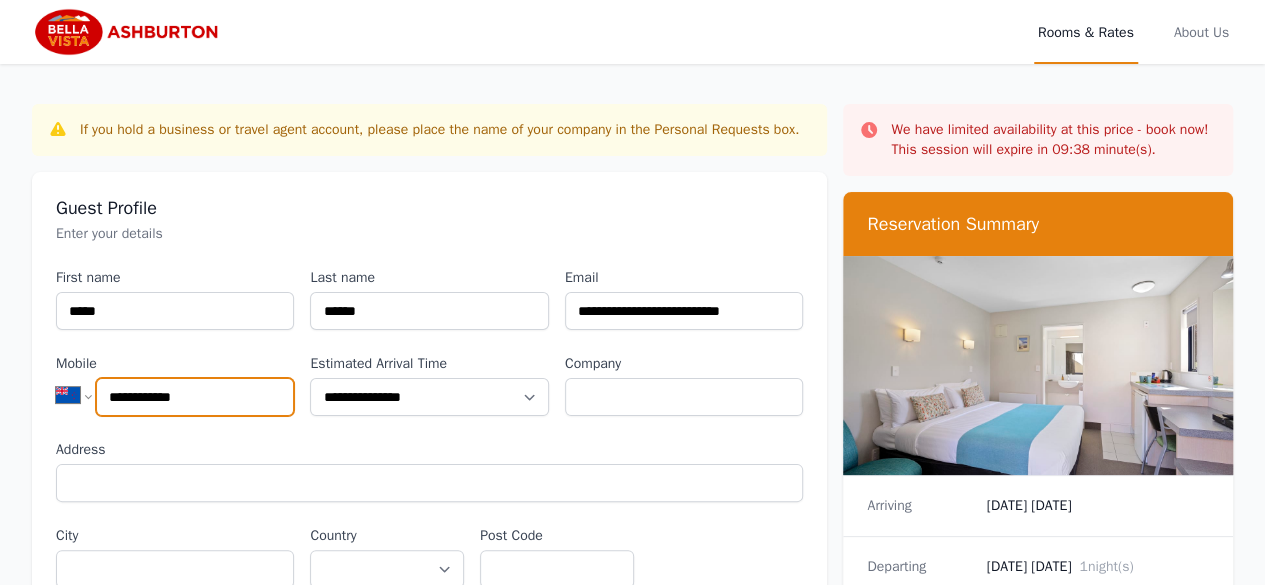 type on "**********" 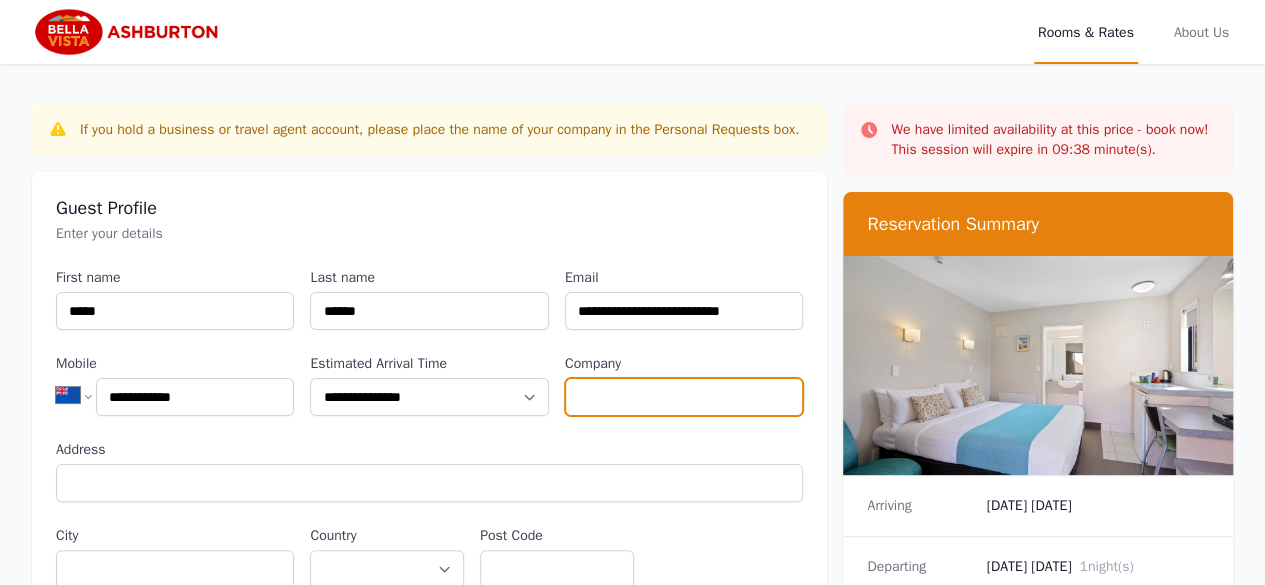 click on "Company" at bounding box center [684, 397] 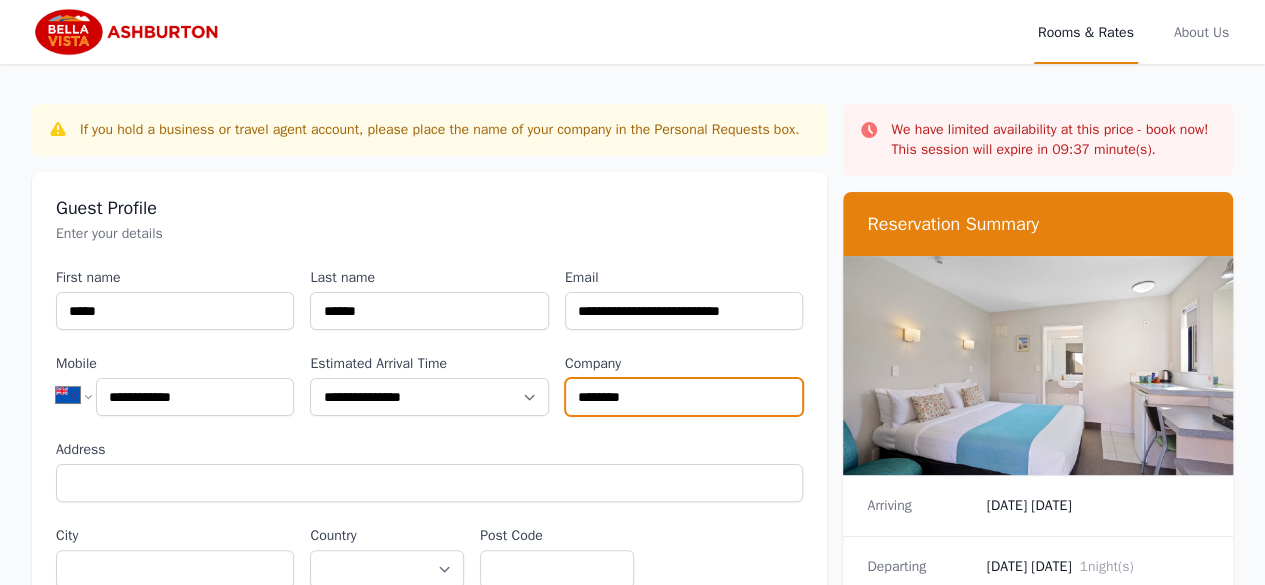type on "********" 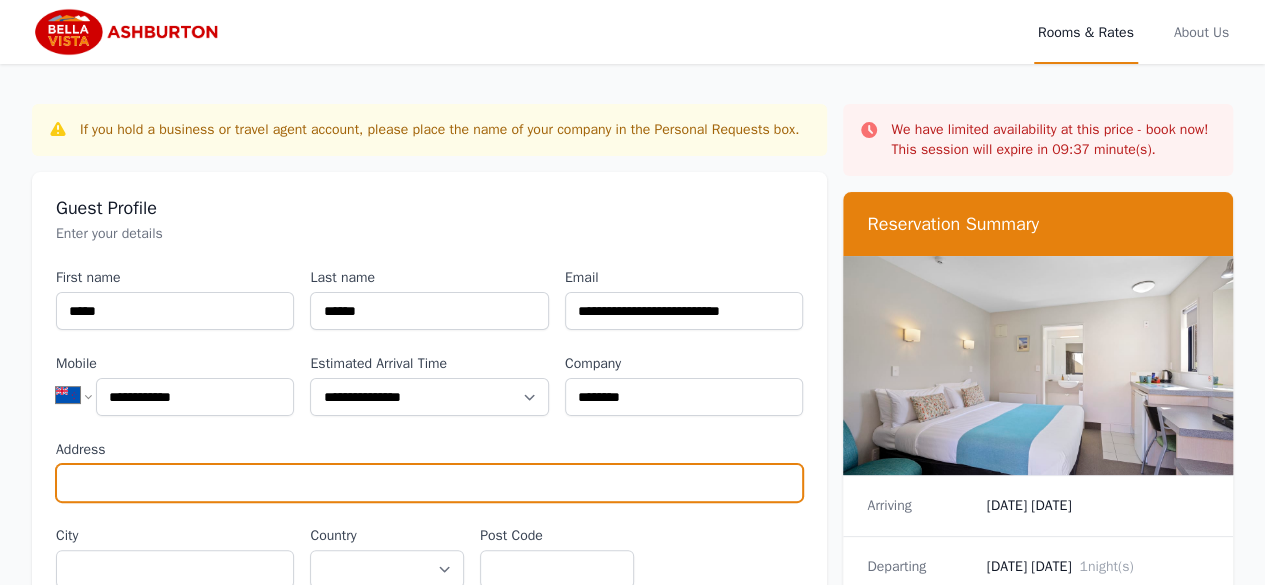 click on "Address" at bounding box center [429, 483] 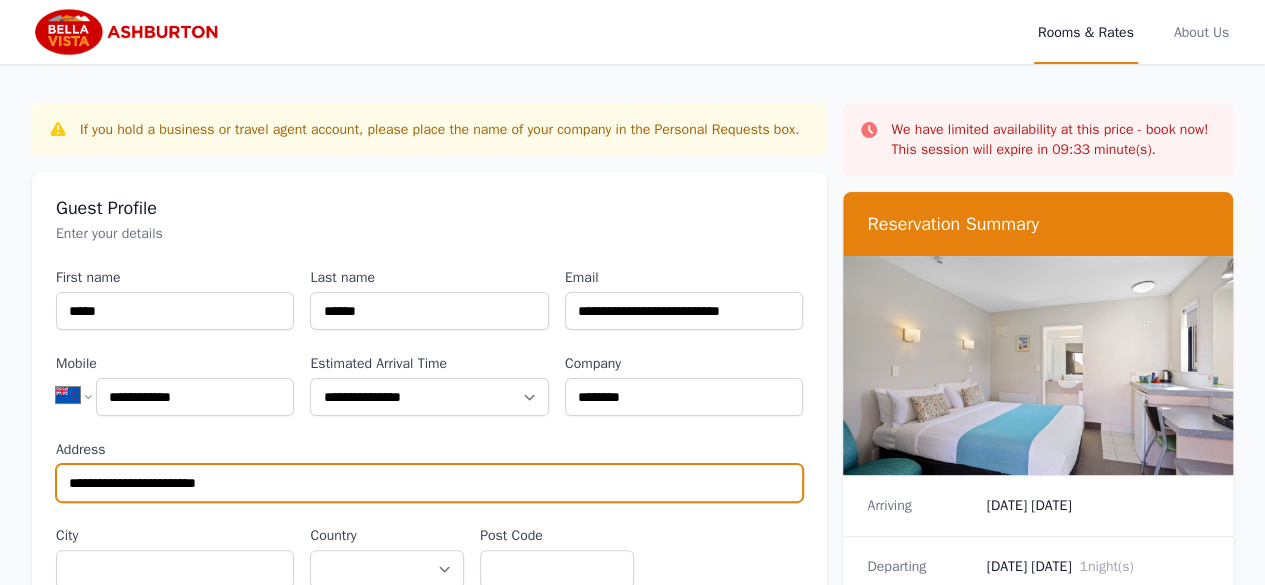 type on "**********" 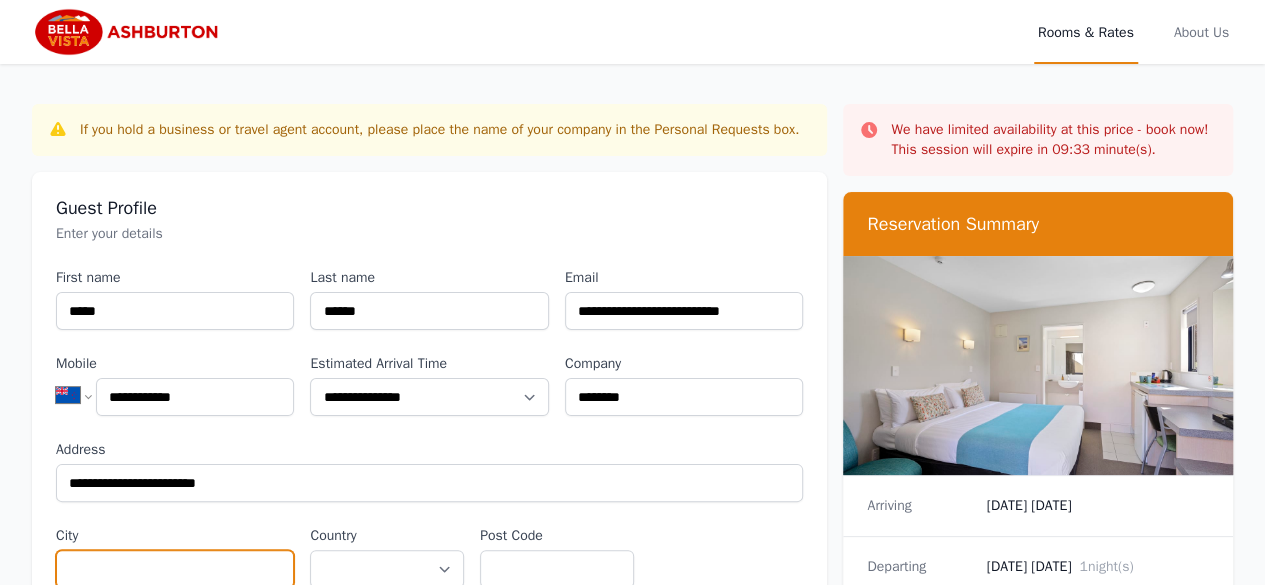 click on "City" at bounding box center (175, 569) 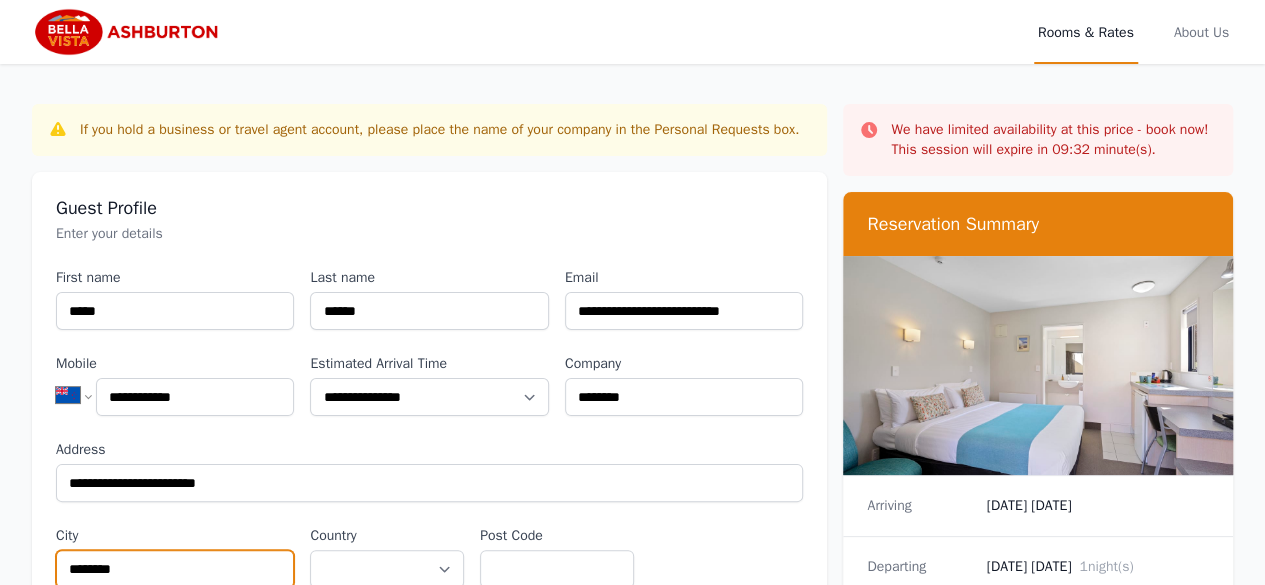 type on "********" 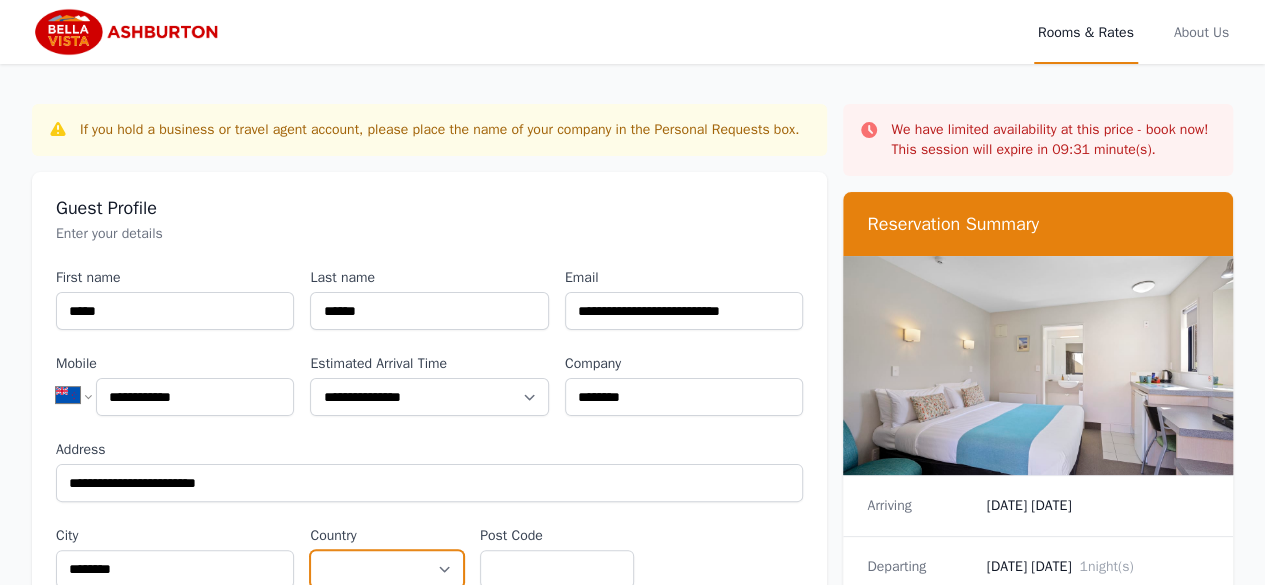 select on "**********" 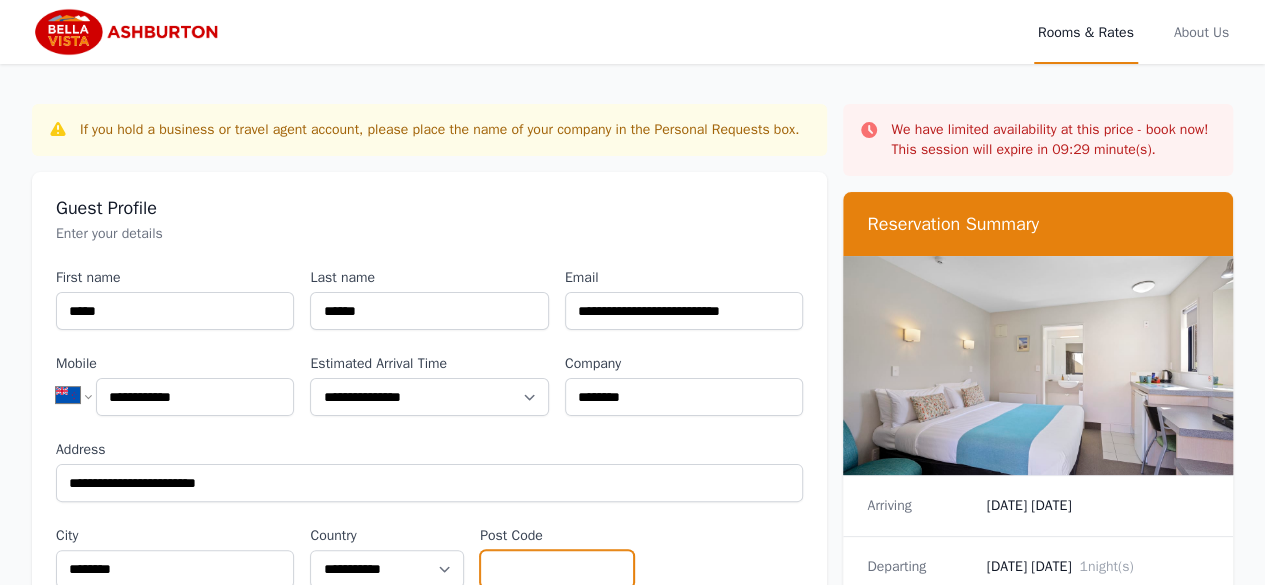 click on "Post Code" at bounding box center [557, 569] 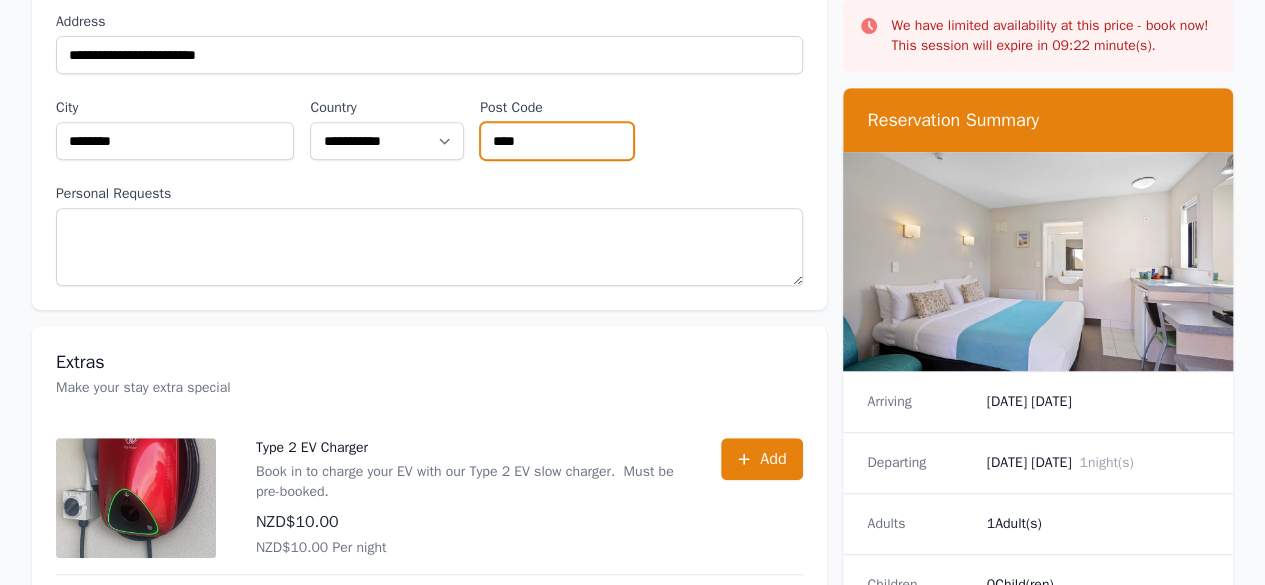 scroll, scrollTop: 440, scrollLeft: 0, axis: vertical 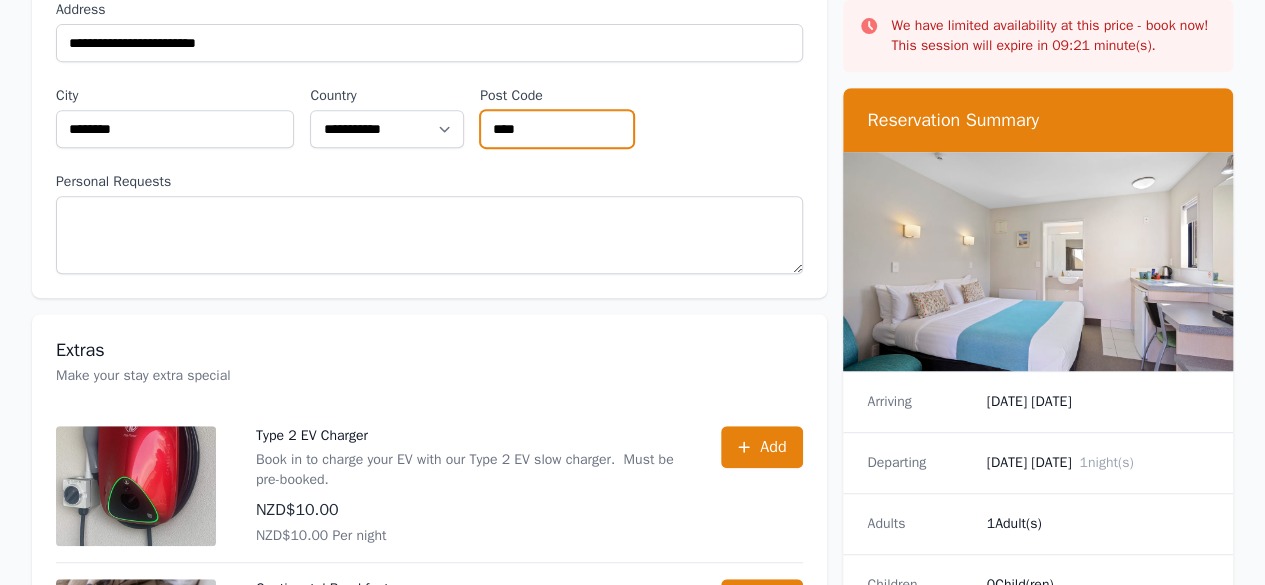 type on "****" 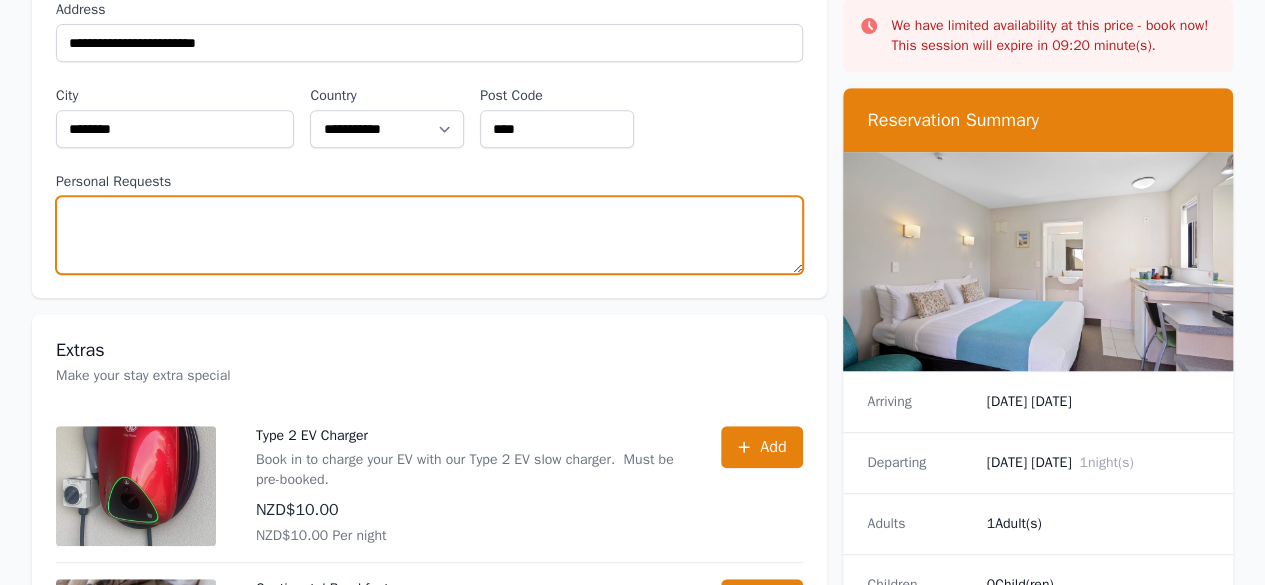 click on "Personal Requests" at bounding box center (429, 235) 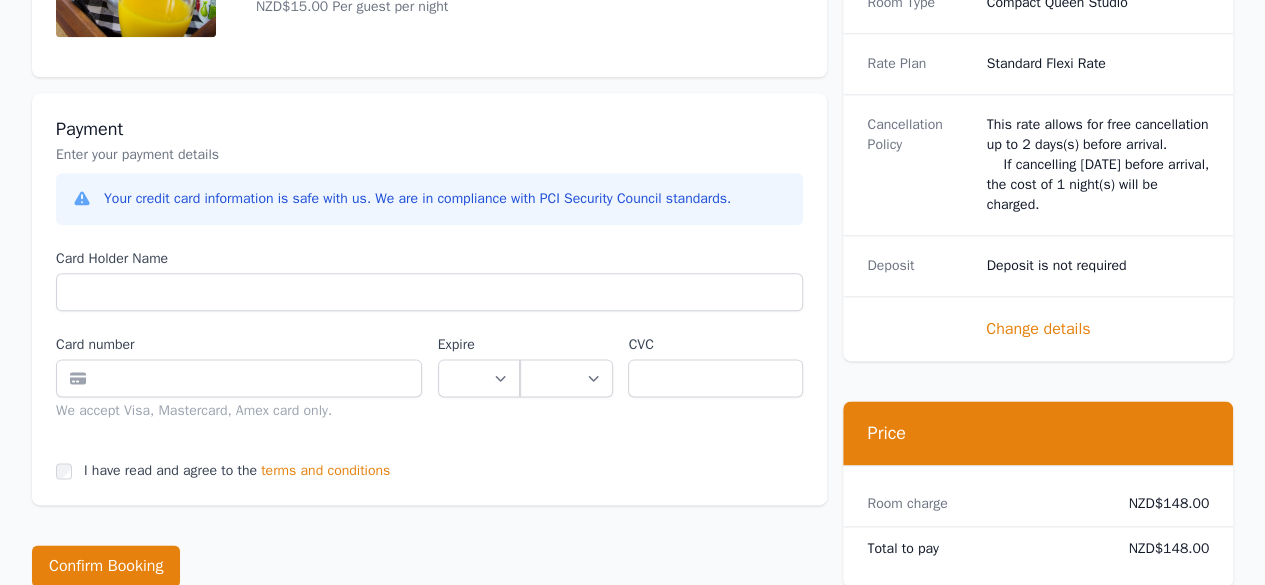 scroll, scrollTop: 1120, scrollLeft: 0, axis: vertical 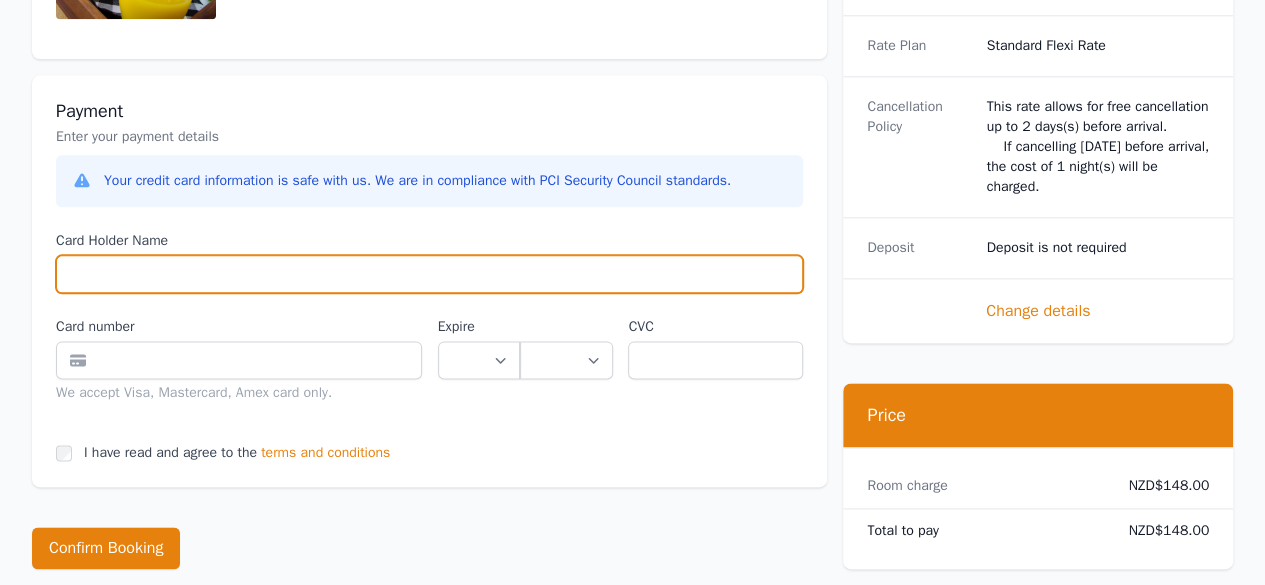click on "Card Holder Name" at bounding box center [429, 274] 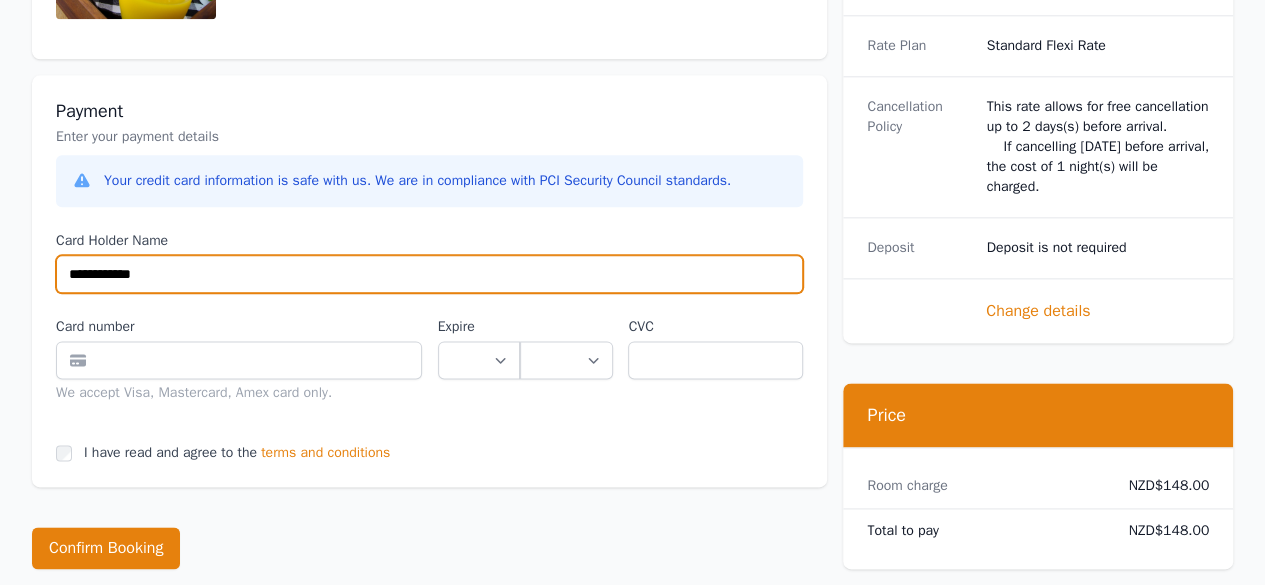 type on "**********" 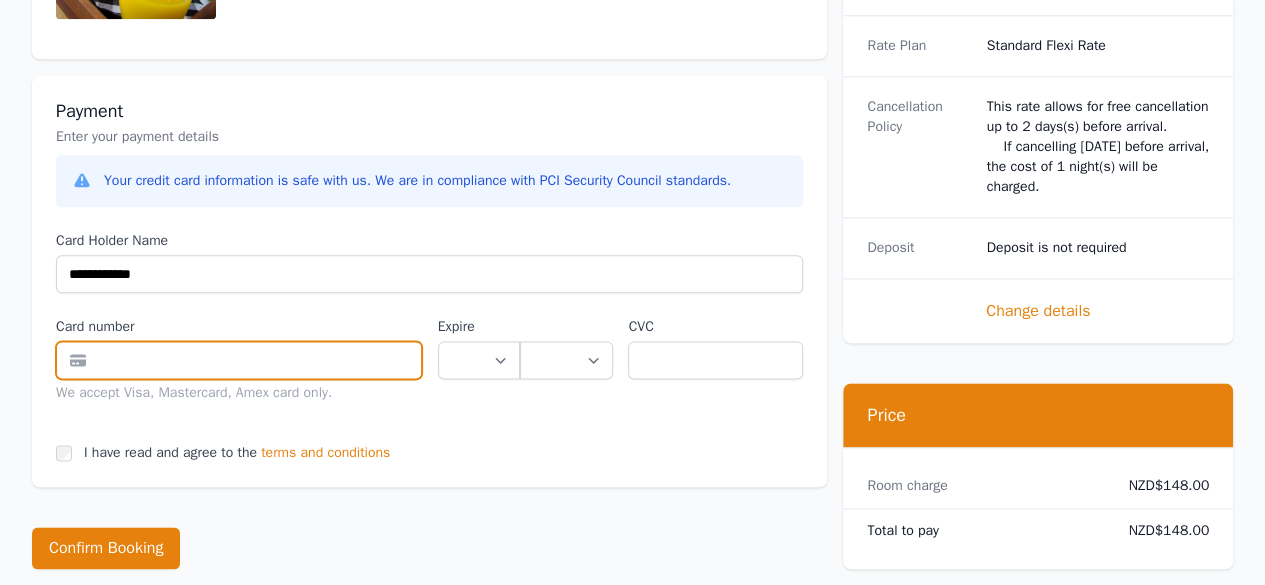 click at bounding box center (239, 360) 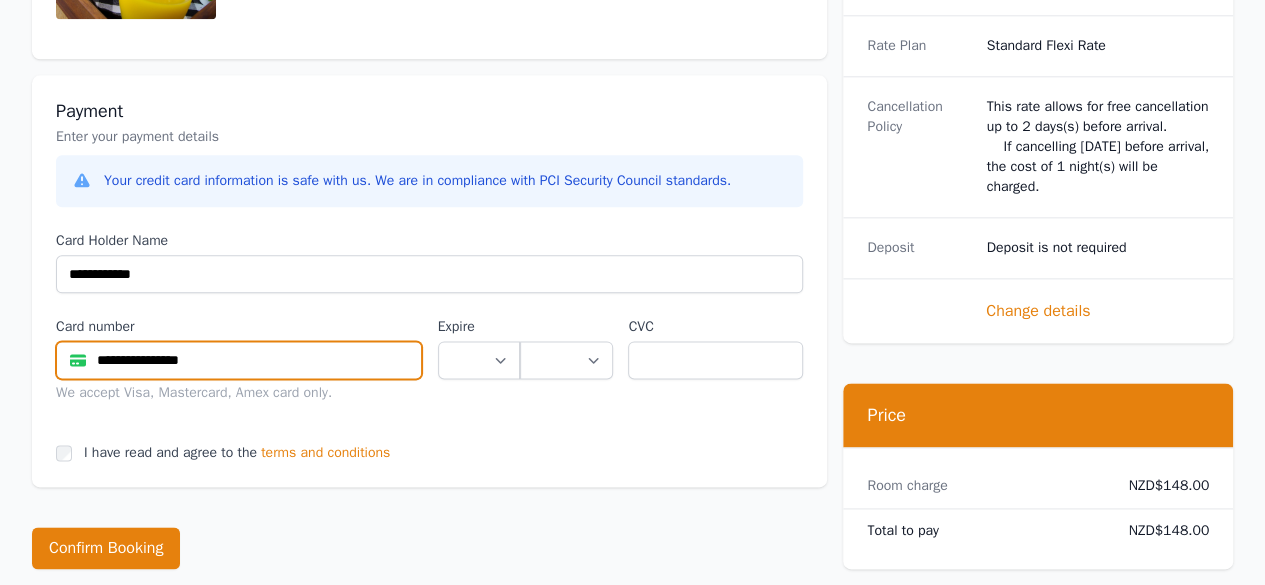 type on "**********" 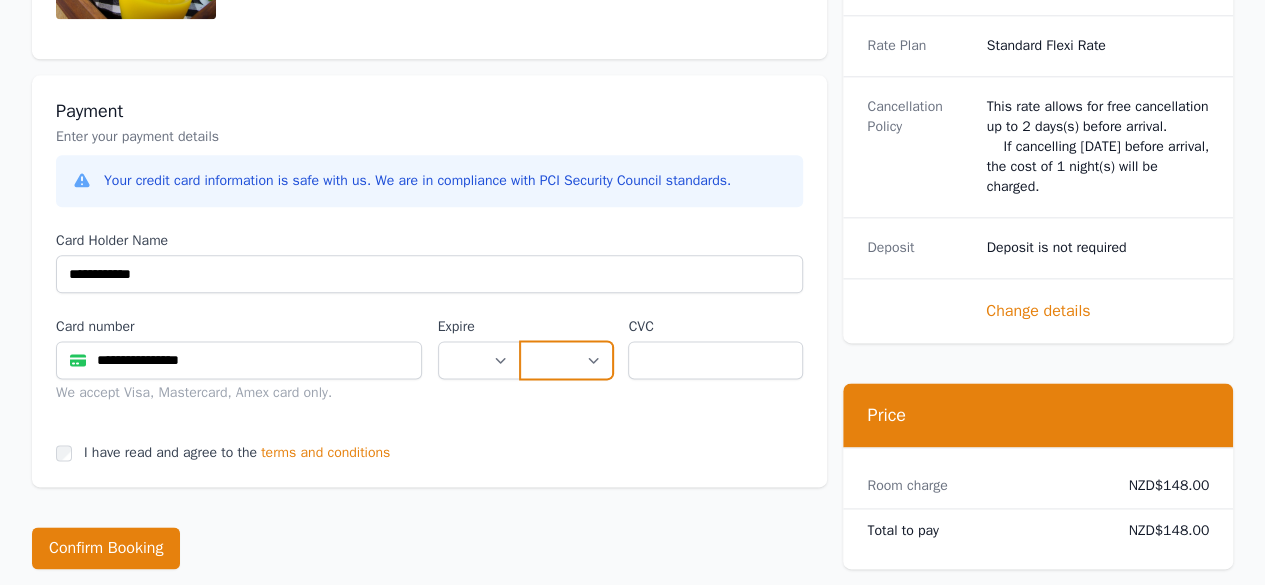 click on "**** **** **** **** **** **** **** **** ****" at bounding box center [566, 360] 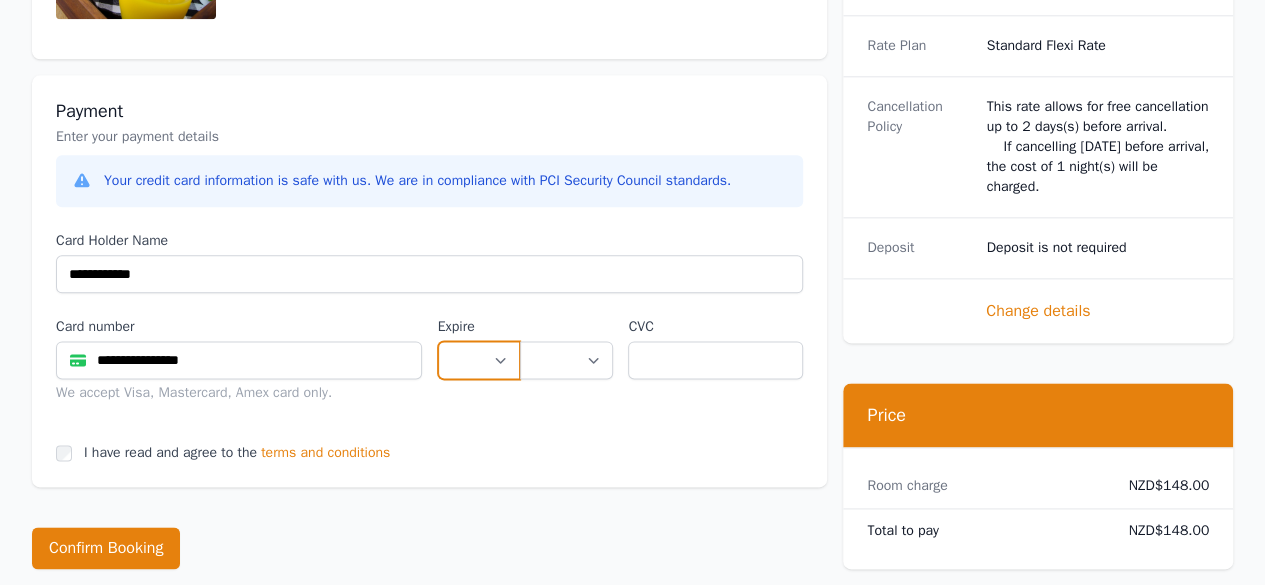 click on "** ** ** ** ** ** ** ** ** ** ** **" at bounding box center [479, 360] 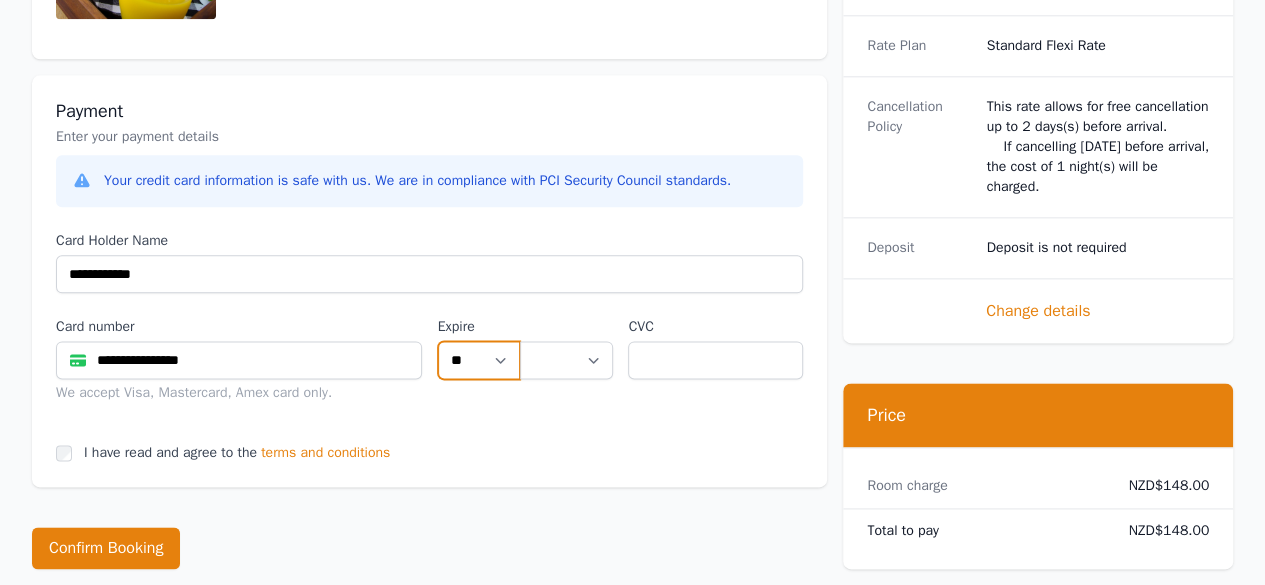 click on "** ** ** ** ** ** ** ** ** ** ** **" at bounding box center [479, 360] 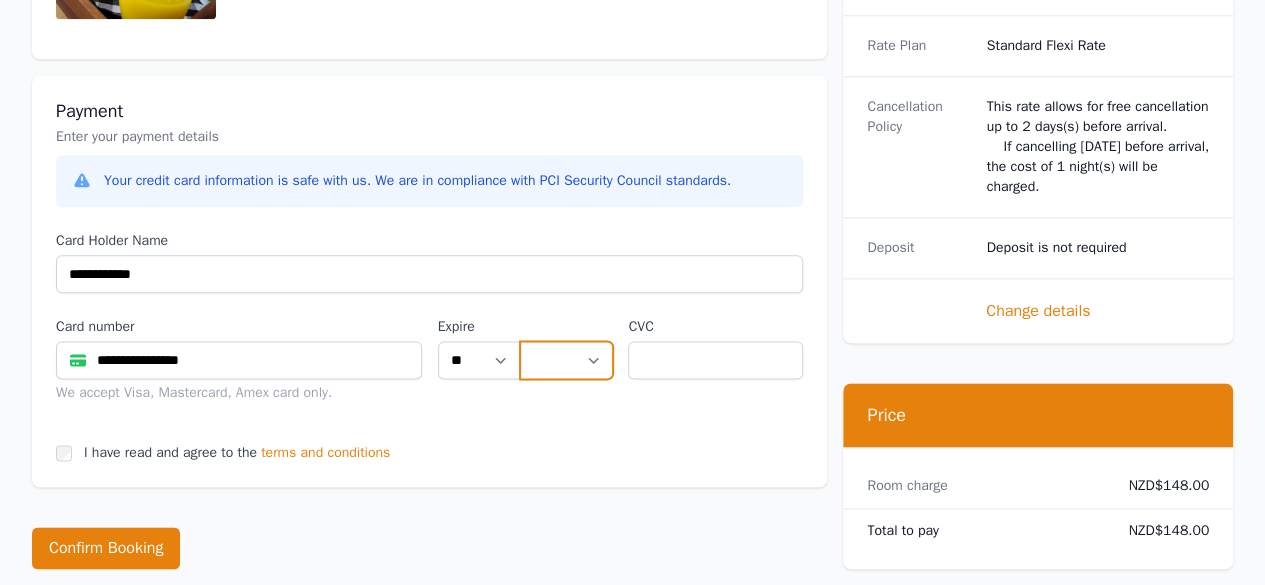 click on "**** **** **** **** **** **** **** **** ****" at bounding box center [566, 360] 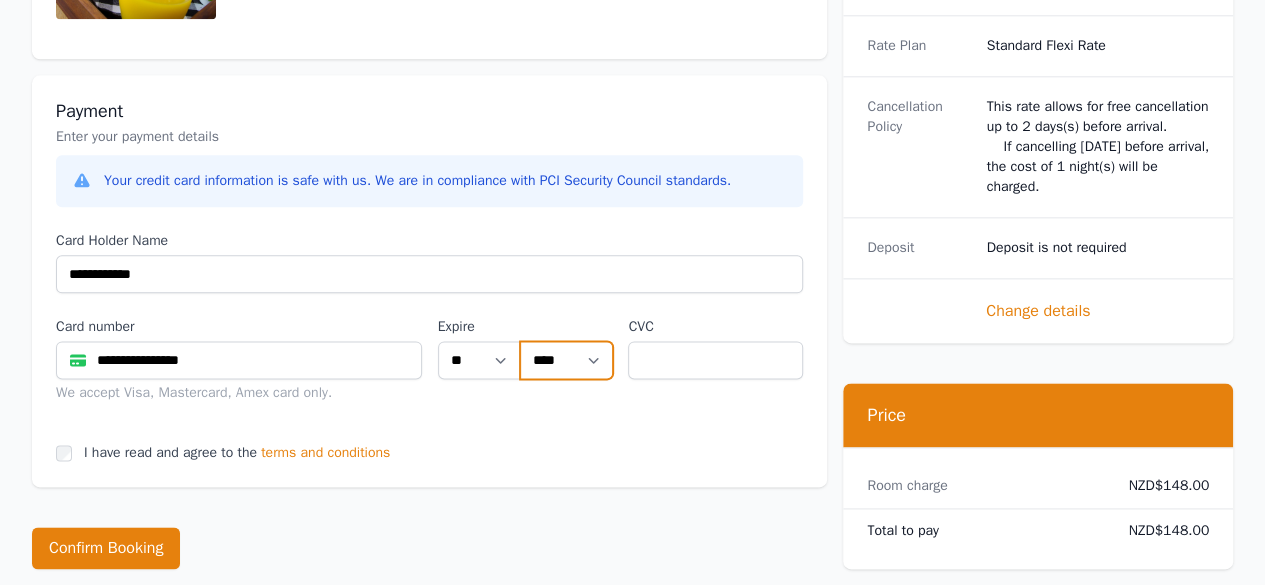 click on "**** **** **** **** **** **** **** **** ****" at bounding box center (566, 360) 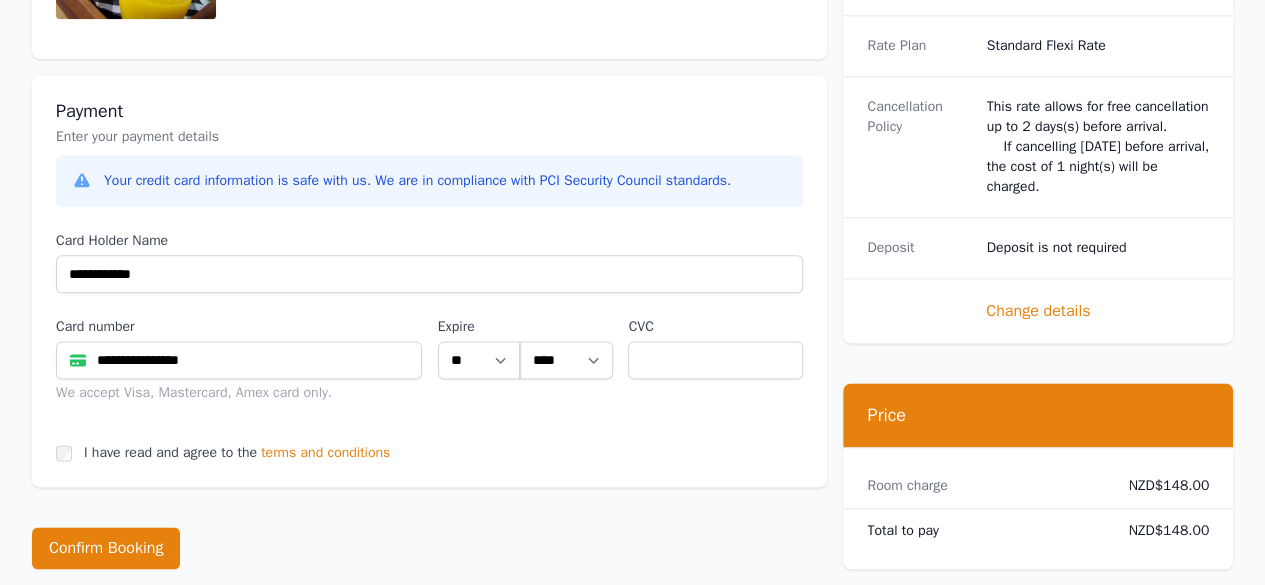 click on "**********" at bounding box center [429, 281] 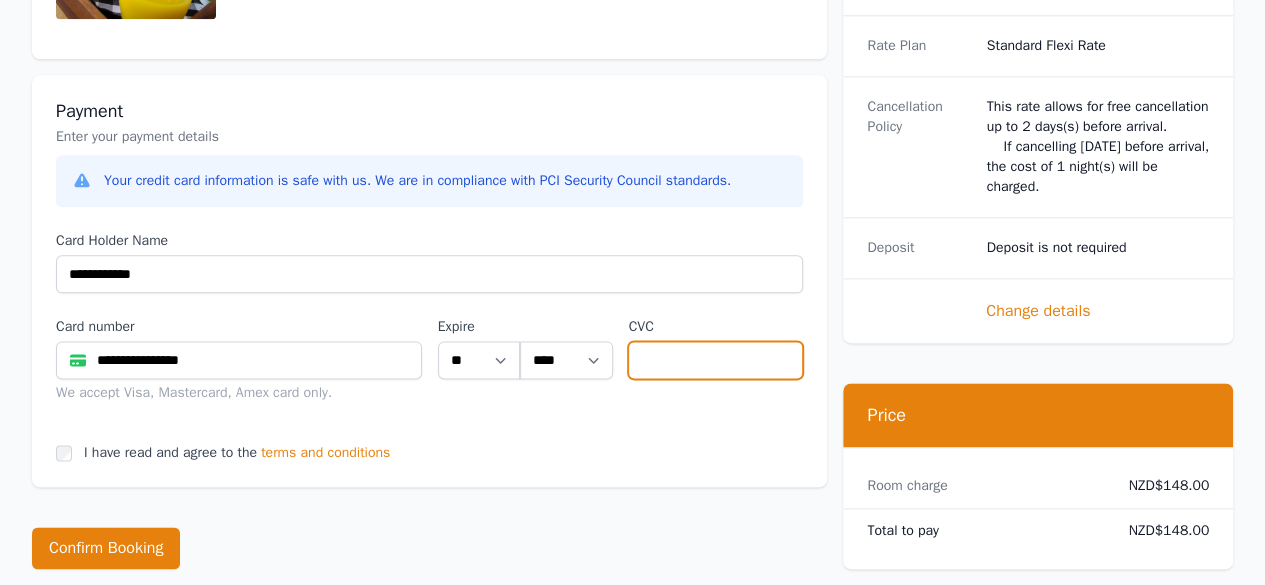 click at bounding box center (715, 360) 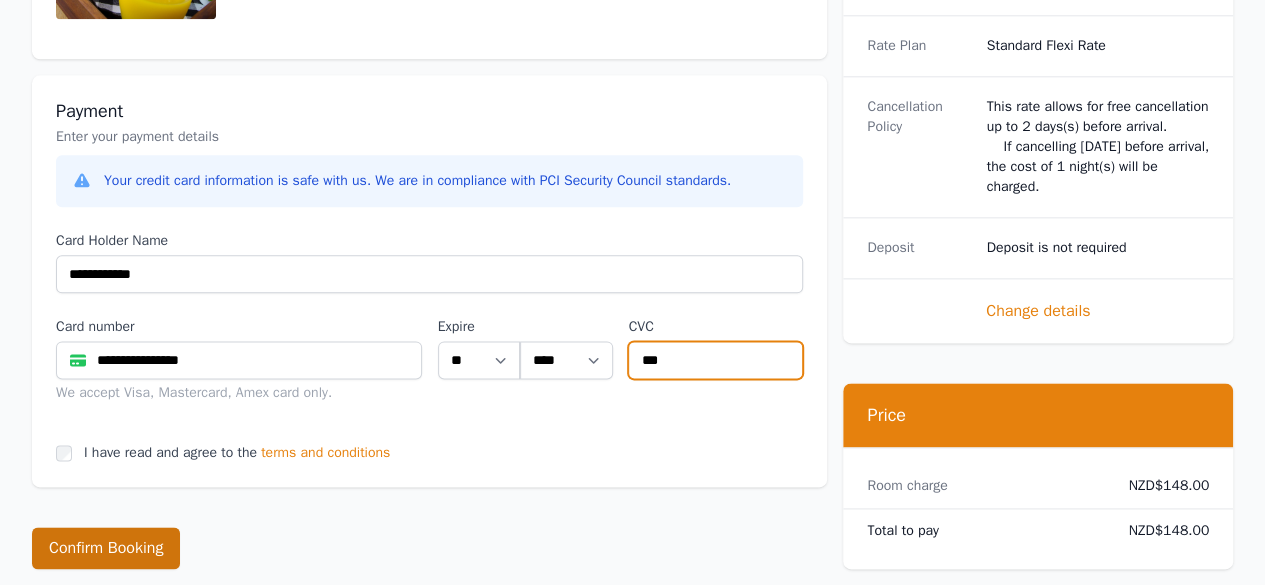 type on "***" 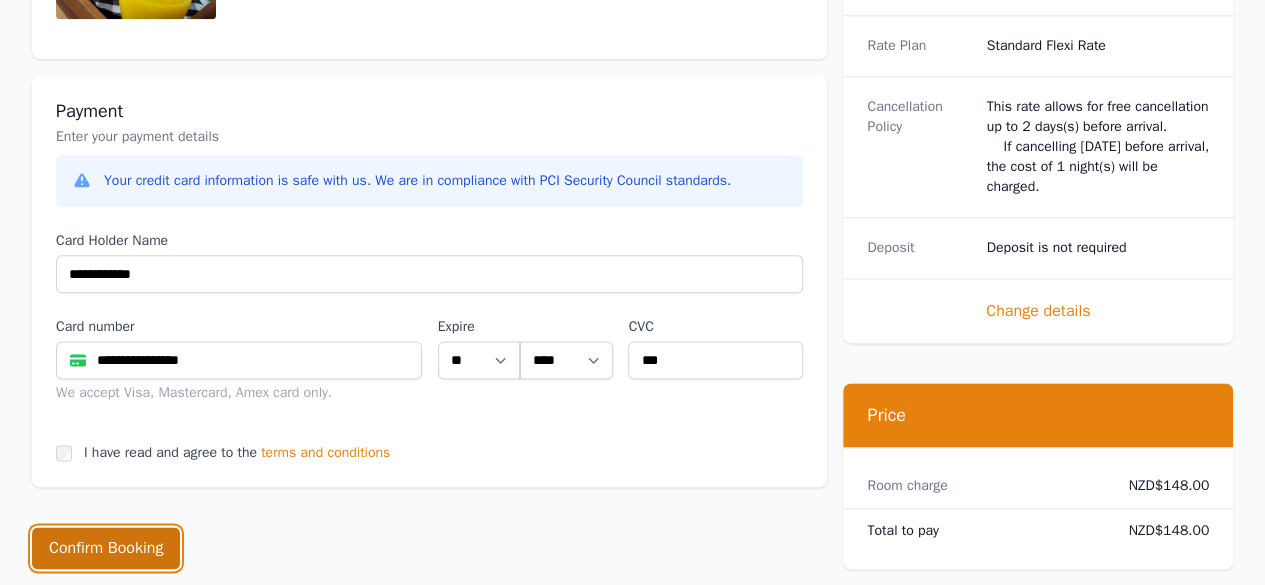 click on "Confirm Booking" at bounding box center (106, 548) 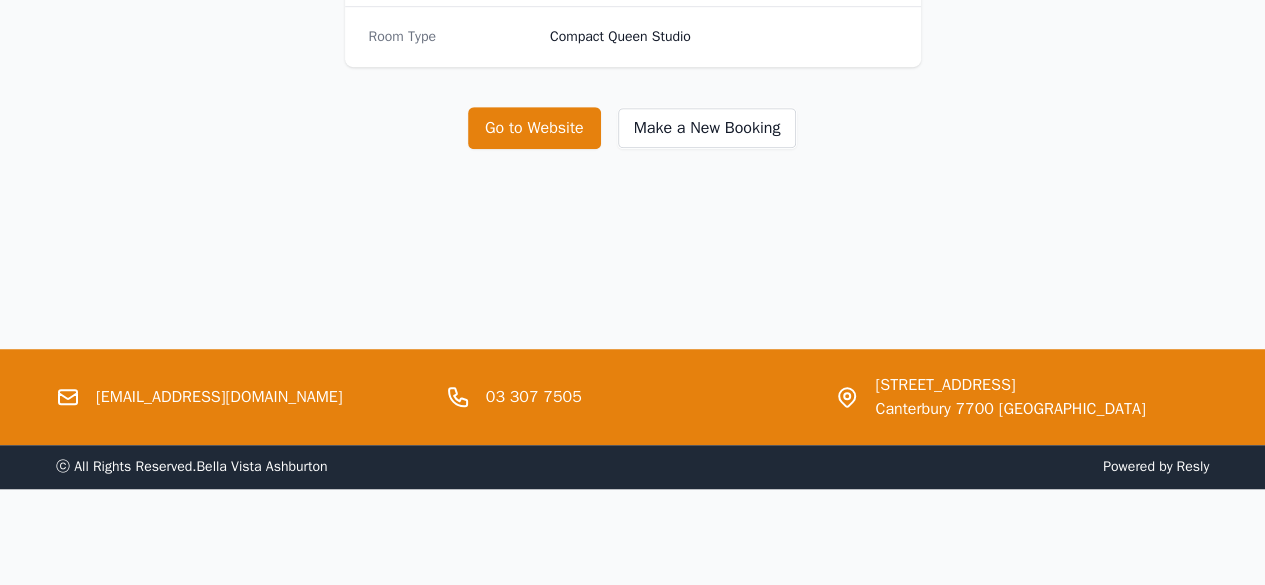 scroll, scrollTop: 0, scrollLeft: 0, axis: both 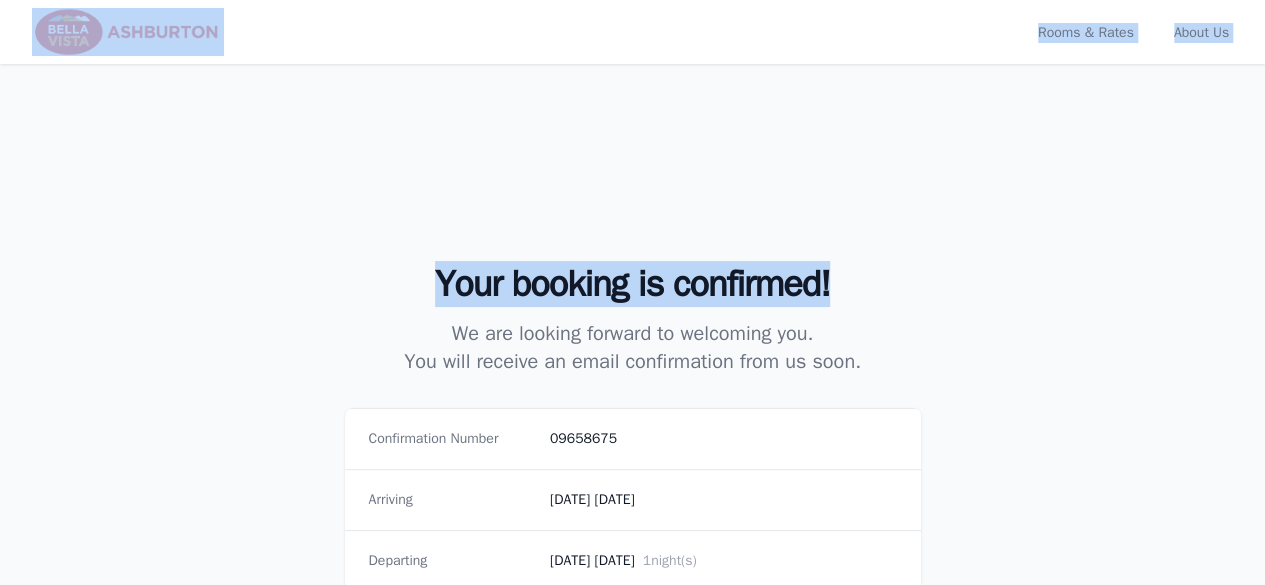 drag, startPoint x: 868, startPoint y: 131, endPoint x: 488, endPoint y: -81, distance: 435.13675 